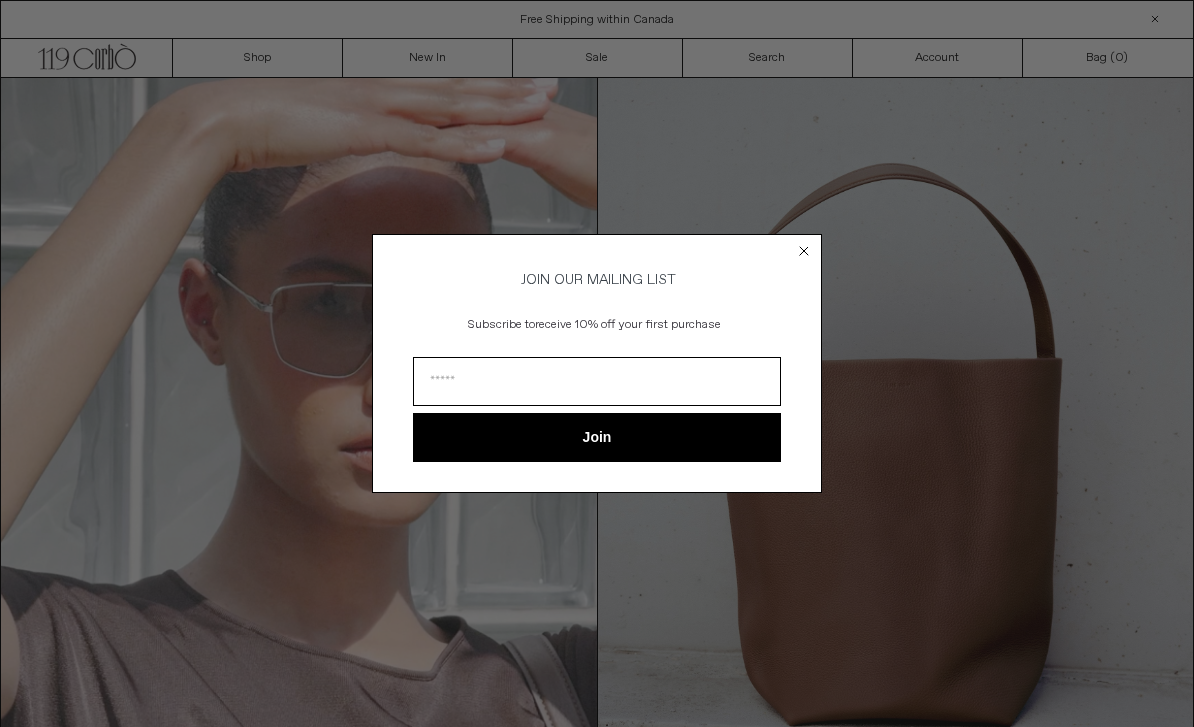 scroll, scrollTop: 0, scrollLeft: 0, axis: both 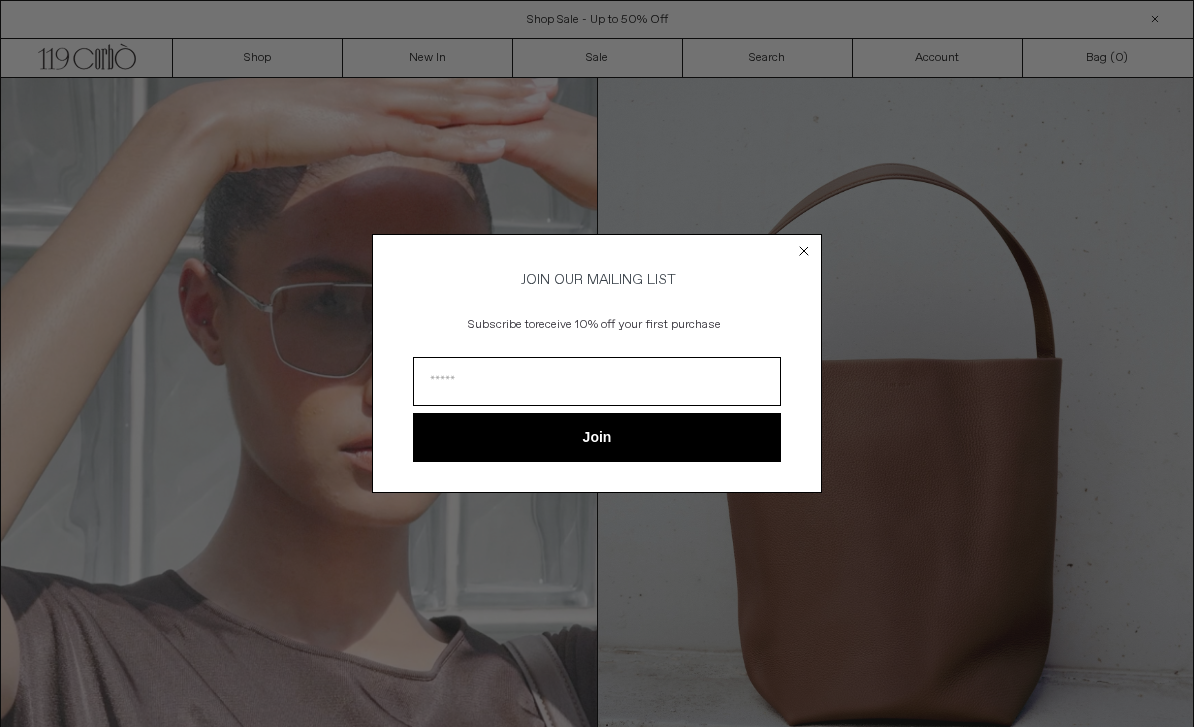 click 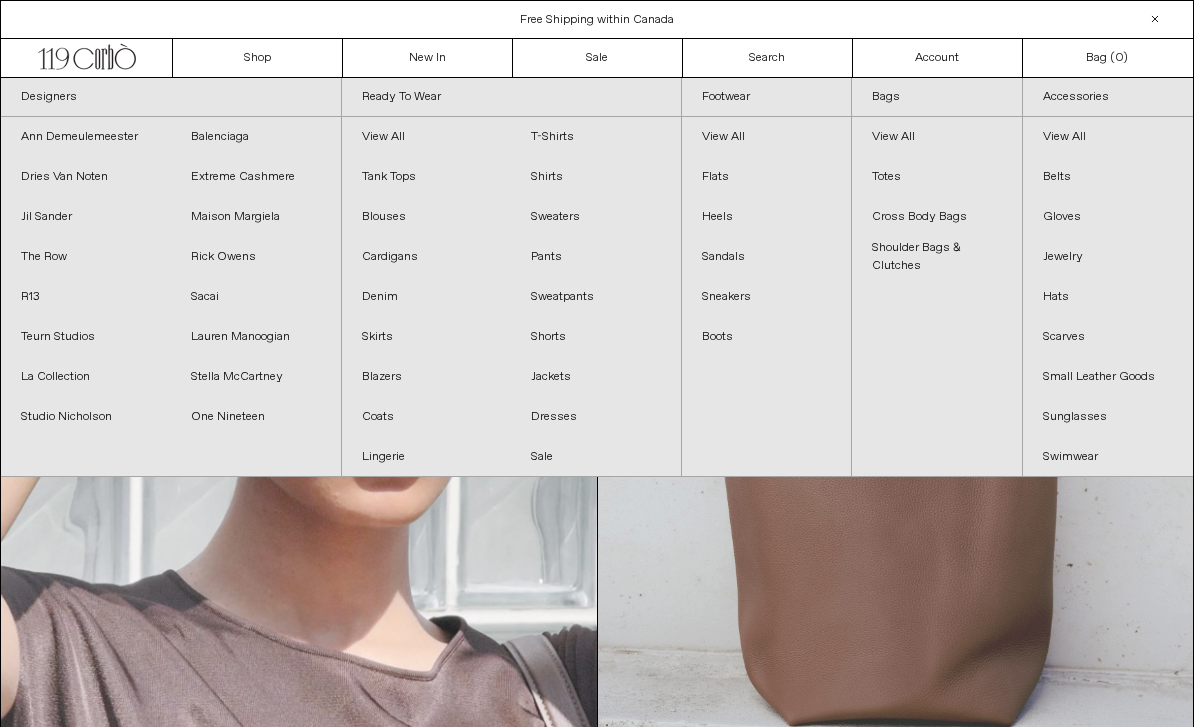 click at bounding box center [896, 453] 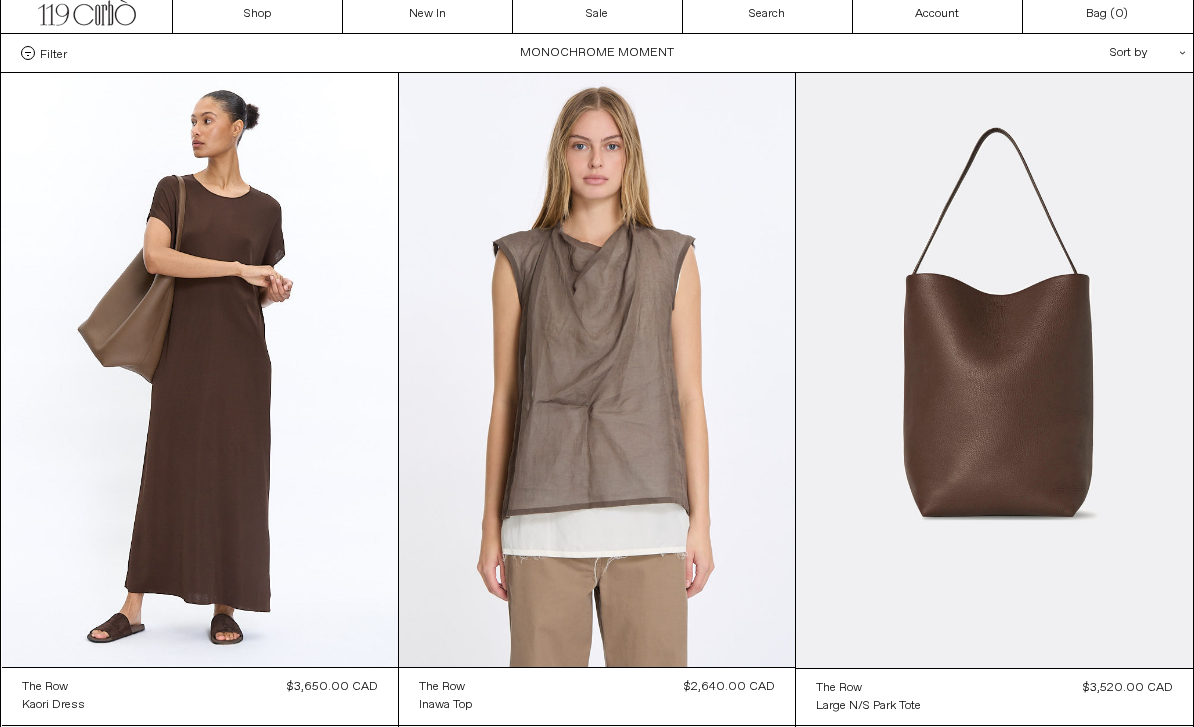 scroll, scrollTop: 0, scrollLeft: 0, axis: both 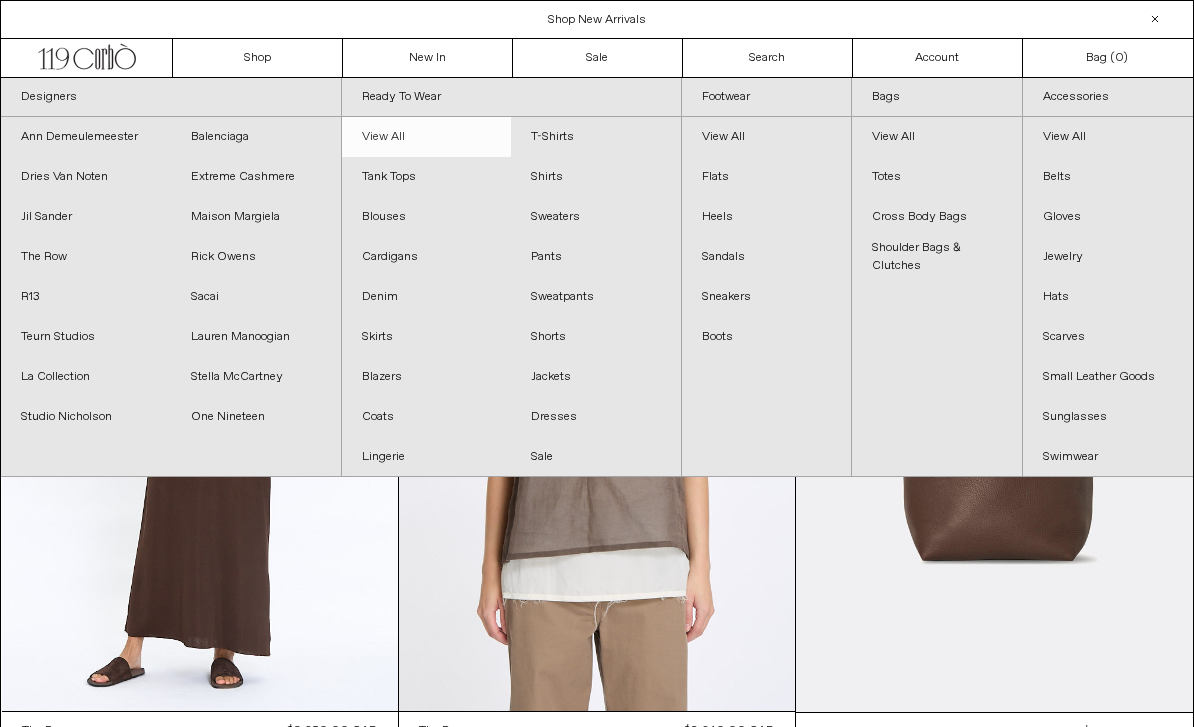 click on "View All" at bounding box center [427, 137] 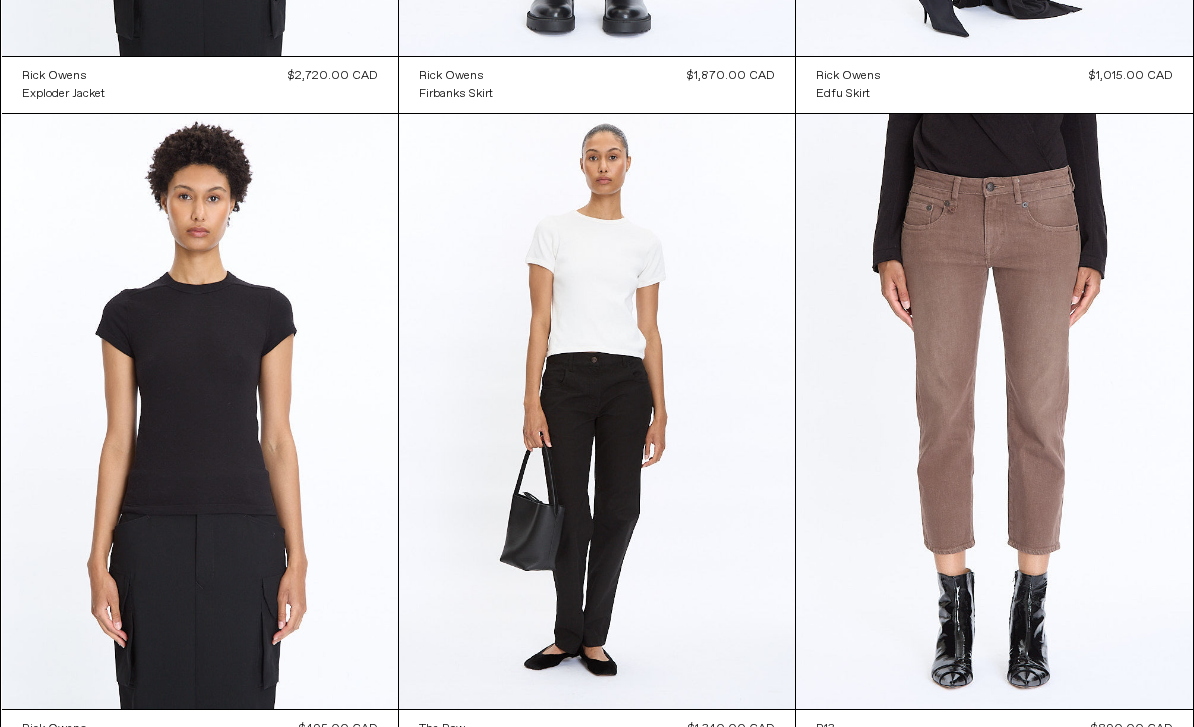 scroll, scrollTop: 1308, scrollLeft: 0, axis: vertical 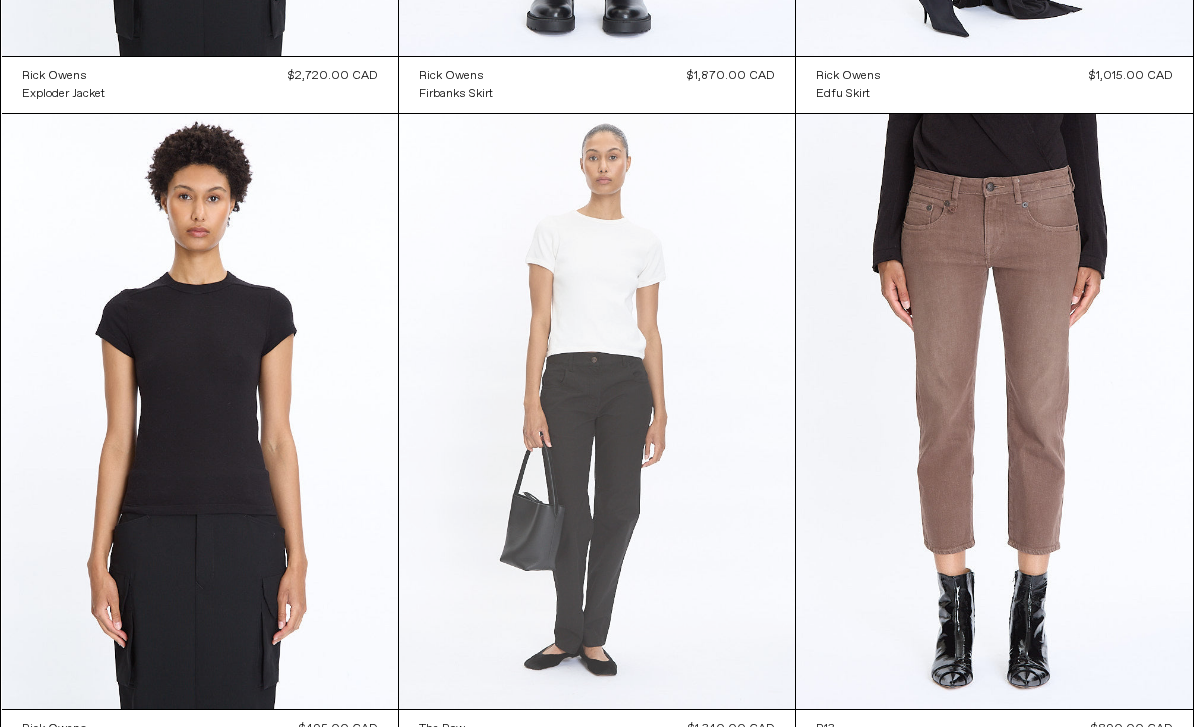 click at bounding box center (597, 411) 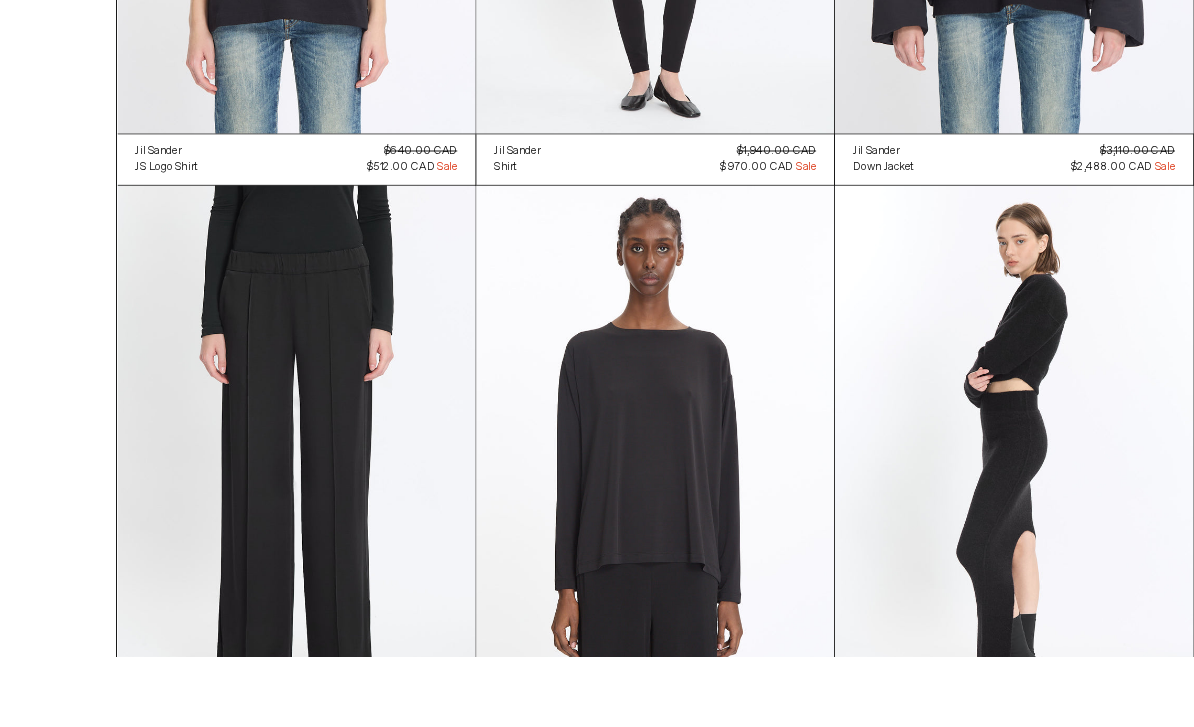 scroll, scrollTop: 50885, scrollLeft: 0, axis: vertical 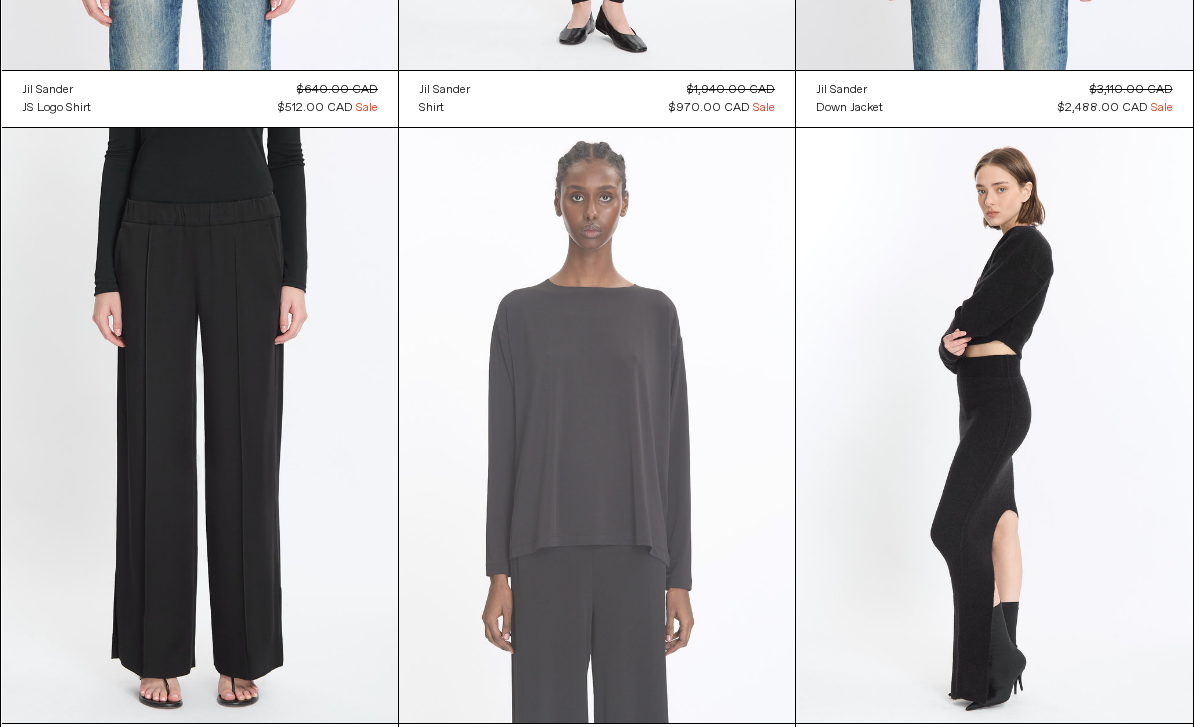 click at bounding box center [597, 425] 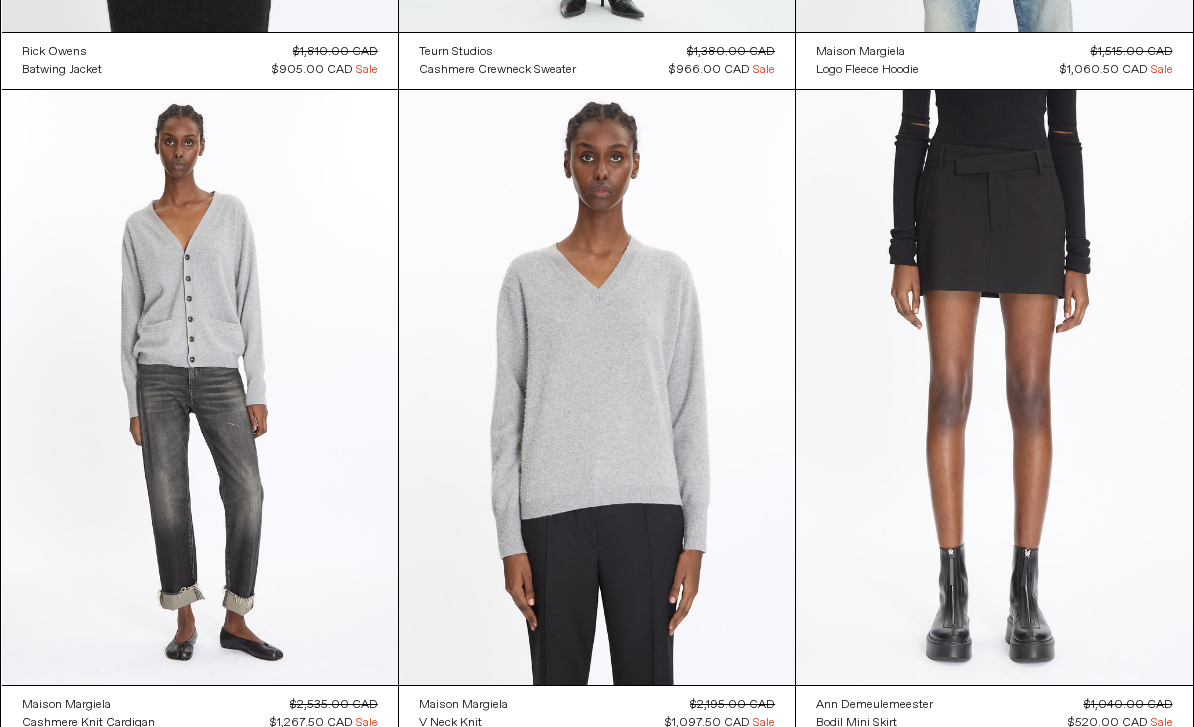 scroll, scrollTop: 52228, scrollLeft: 0, axis: vertical 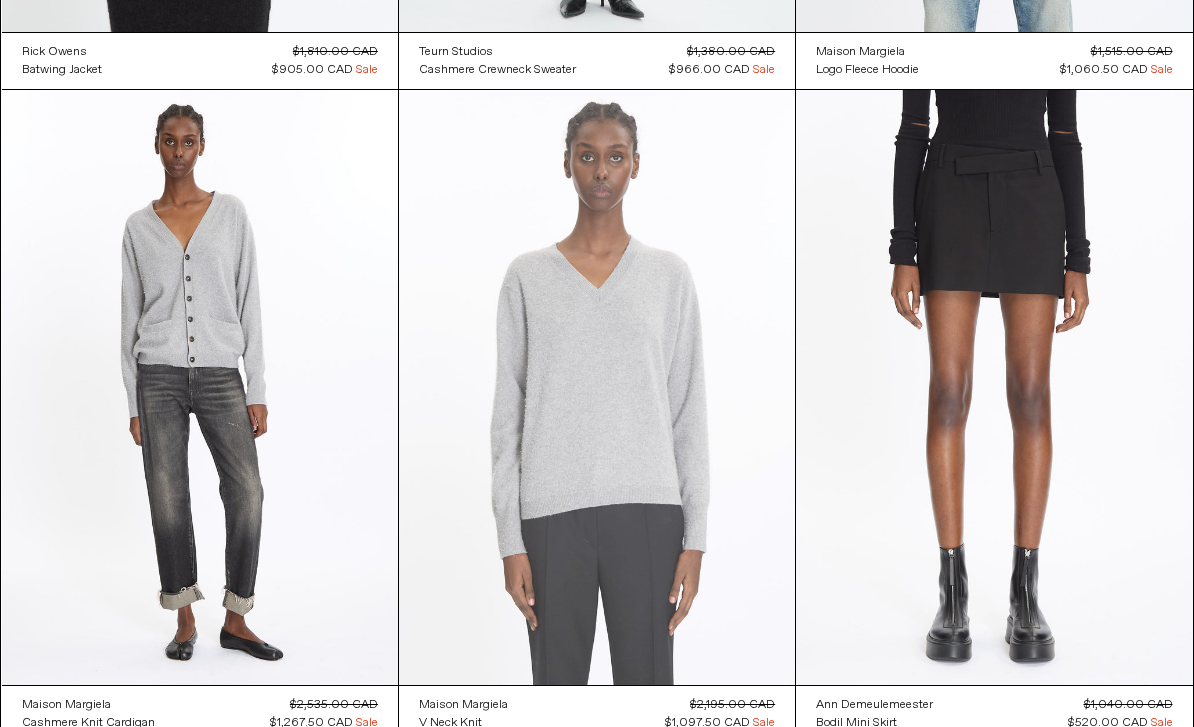 click at bounding box center (597, 387) 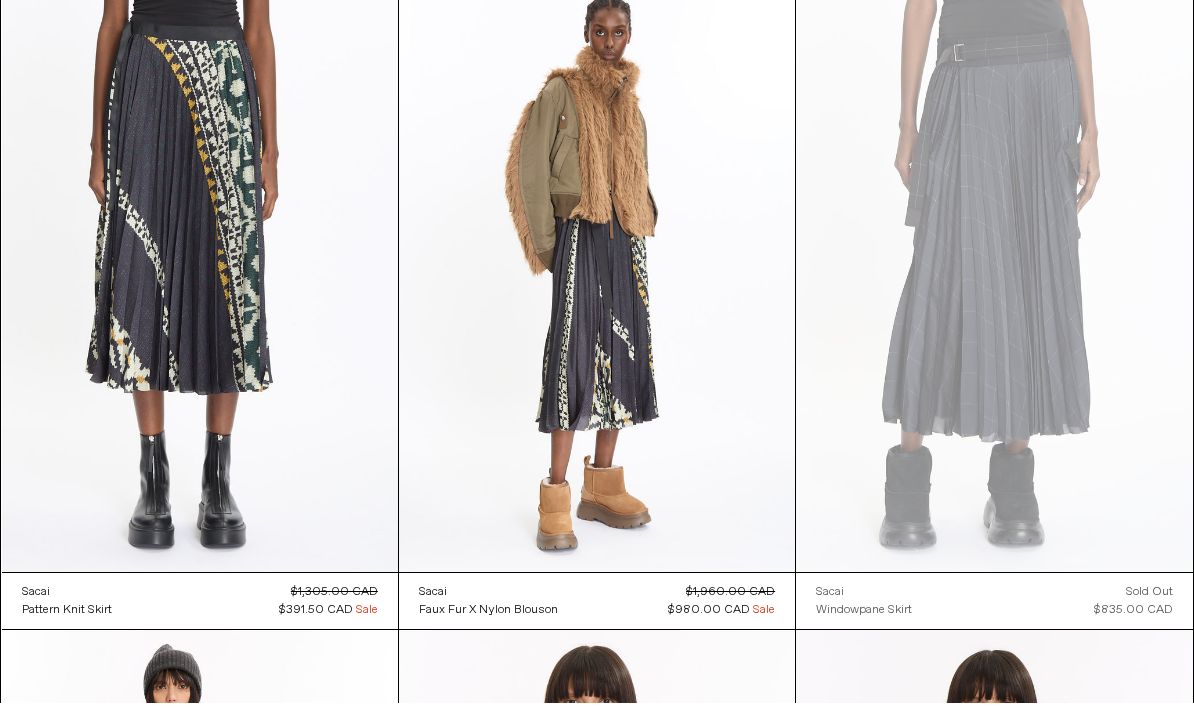 scroll, scrollTop: 56891, scrollLeft: 0, axis: vertical 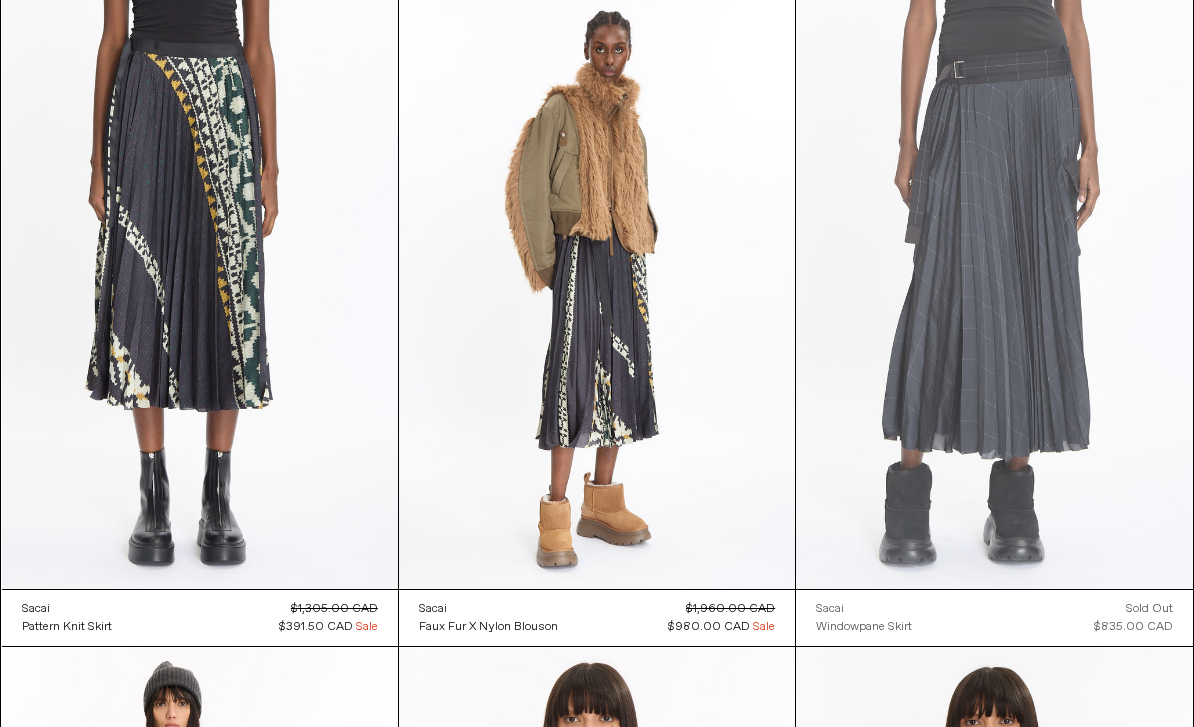 click at bounding box center (994, 292) 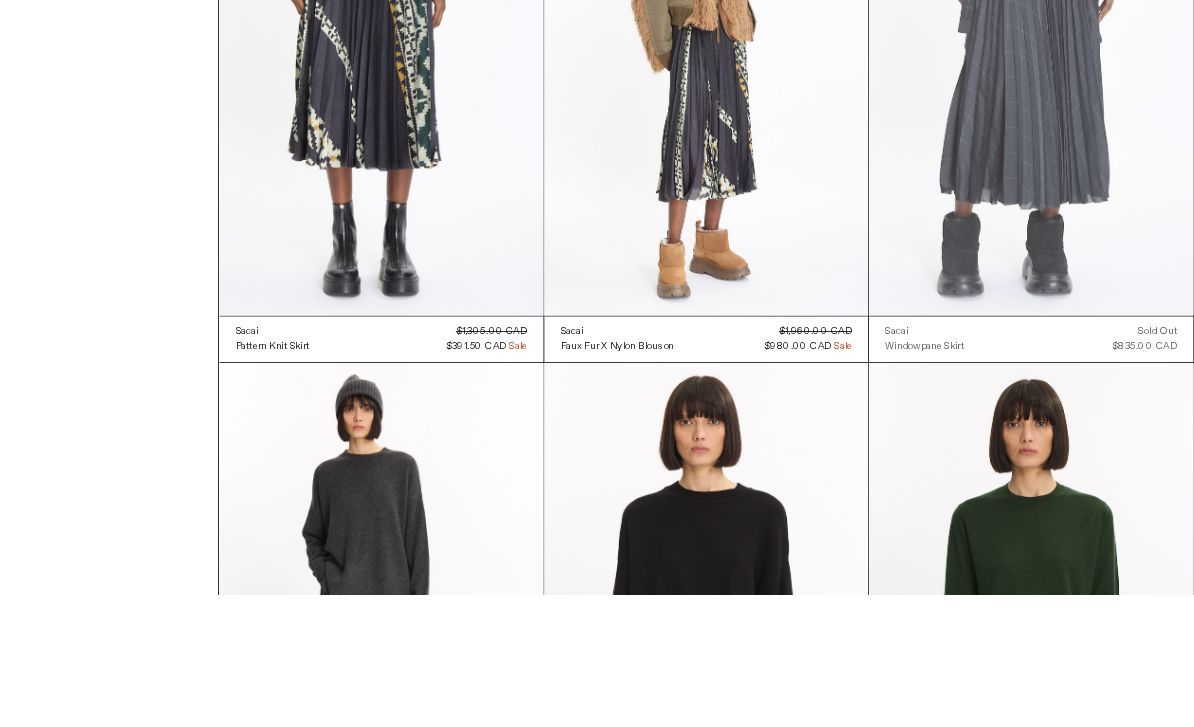 scroll, scrollTop: 57362, scrollLeft: 0, axis: vertical 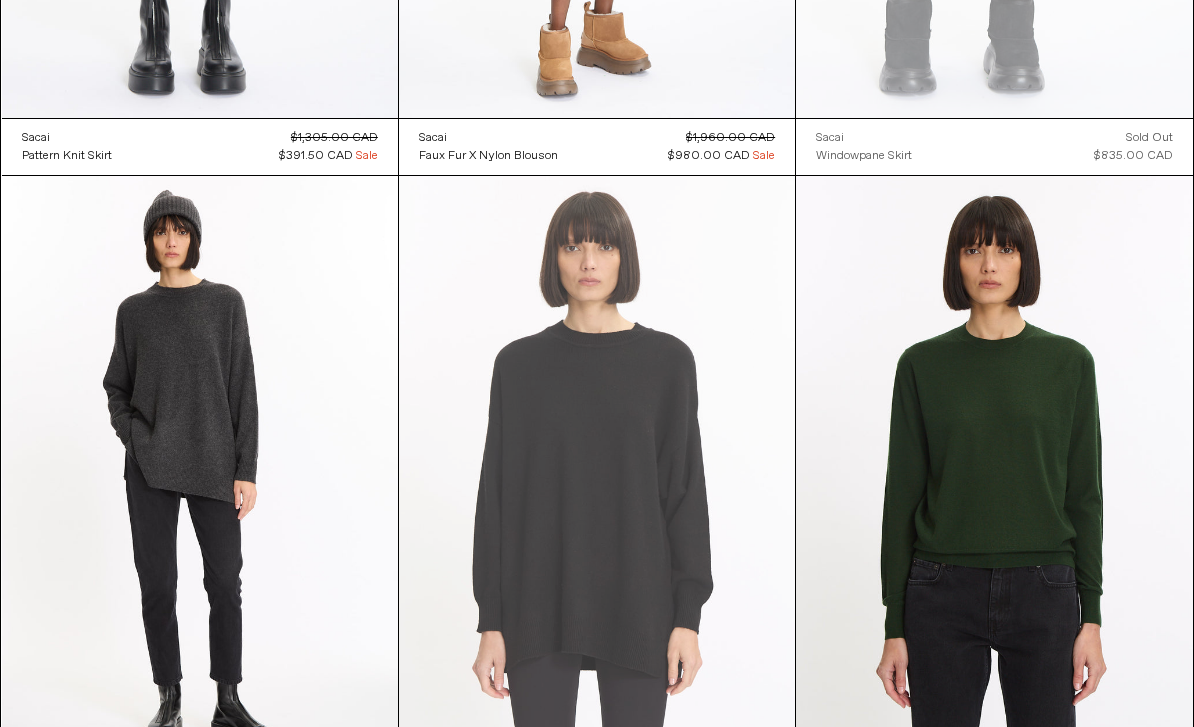 click at bounding box center [597, 473] 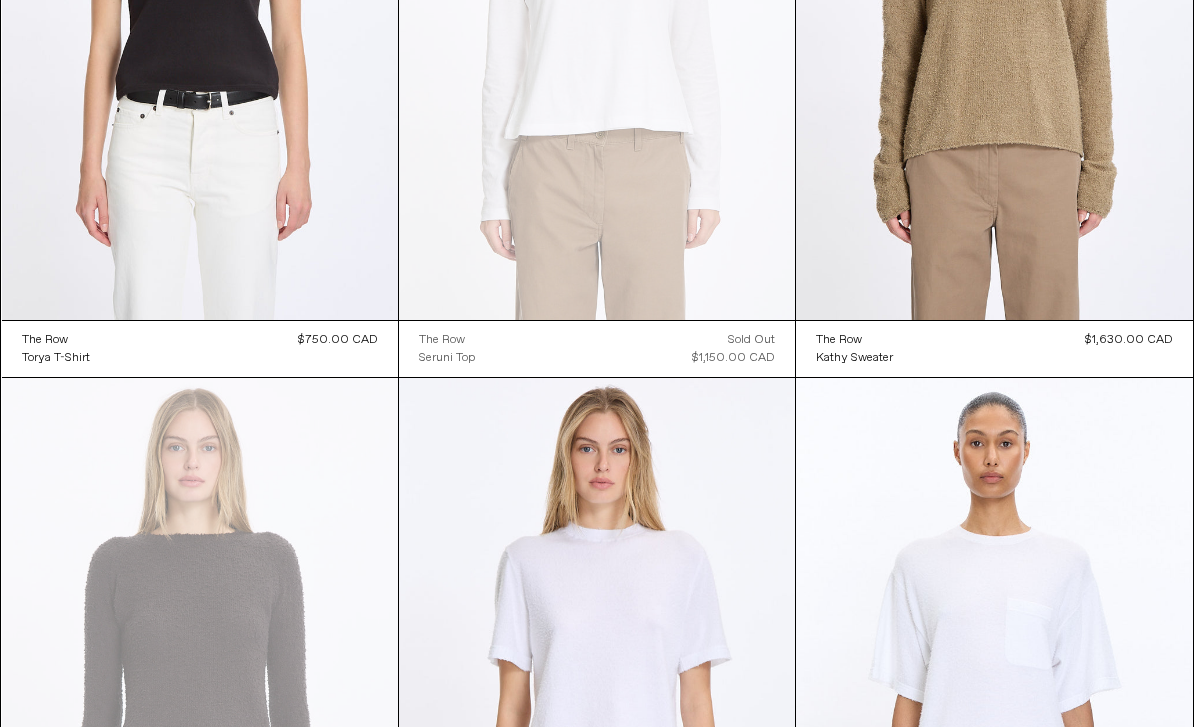 scroll, scrollTop: 0, scrollLeft: 0, axis: both 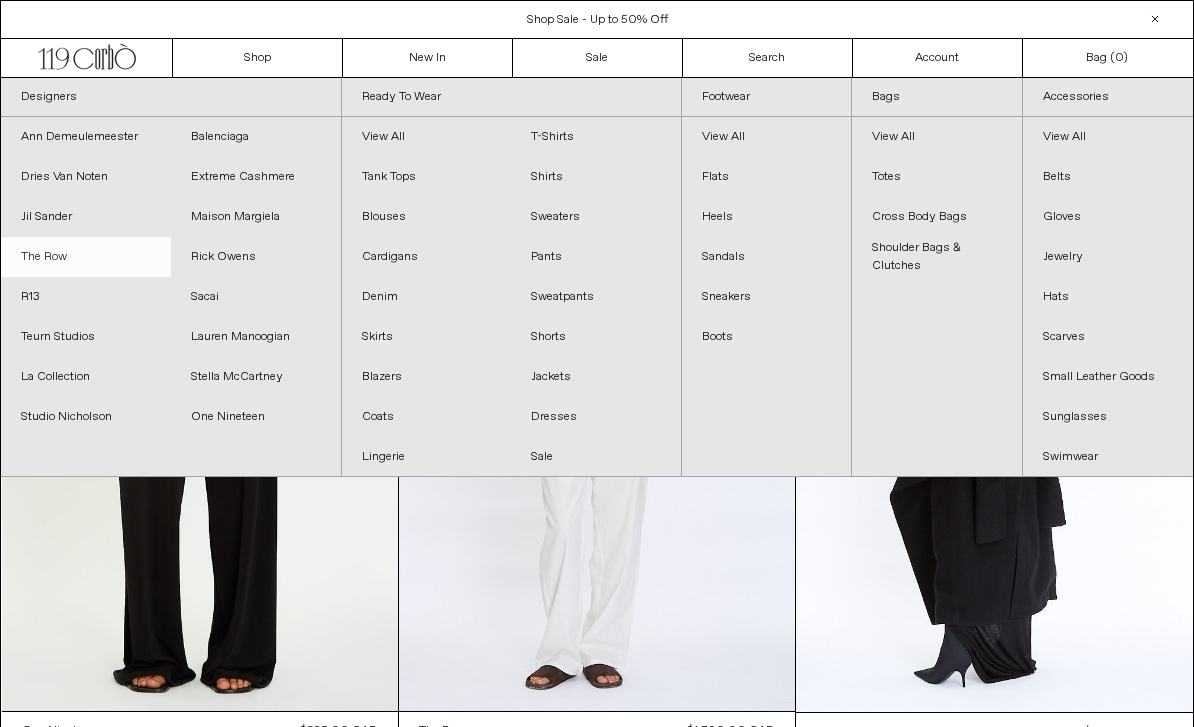 click on "The Row" at bounding box center (86, 257) 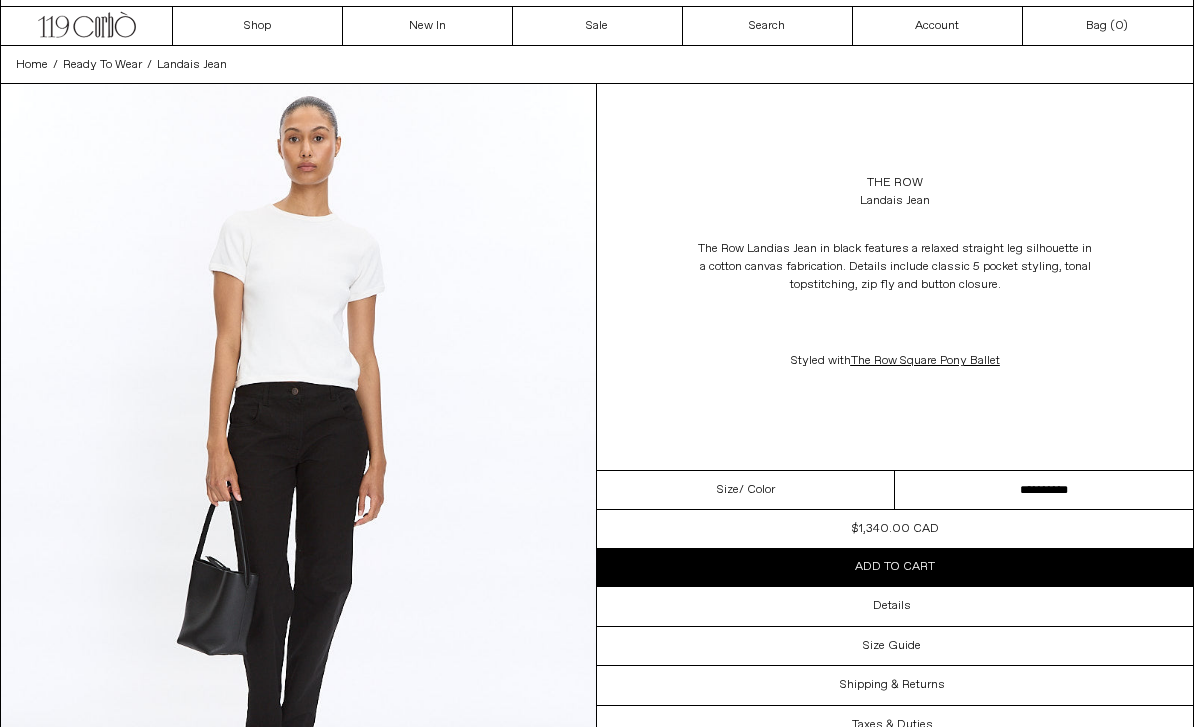 scroll, scrollTop: 0, scrollLeft: 0, axis: both 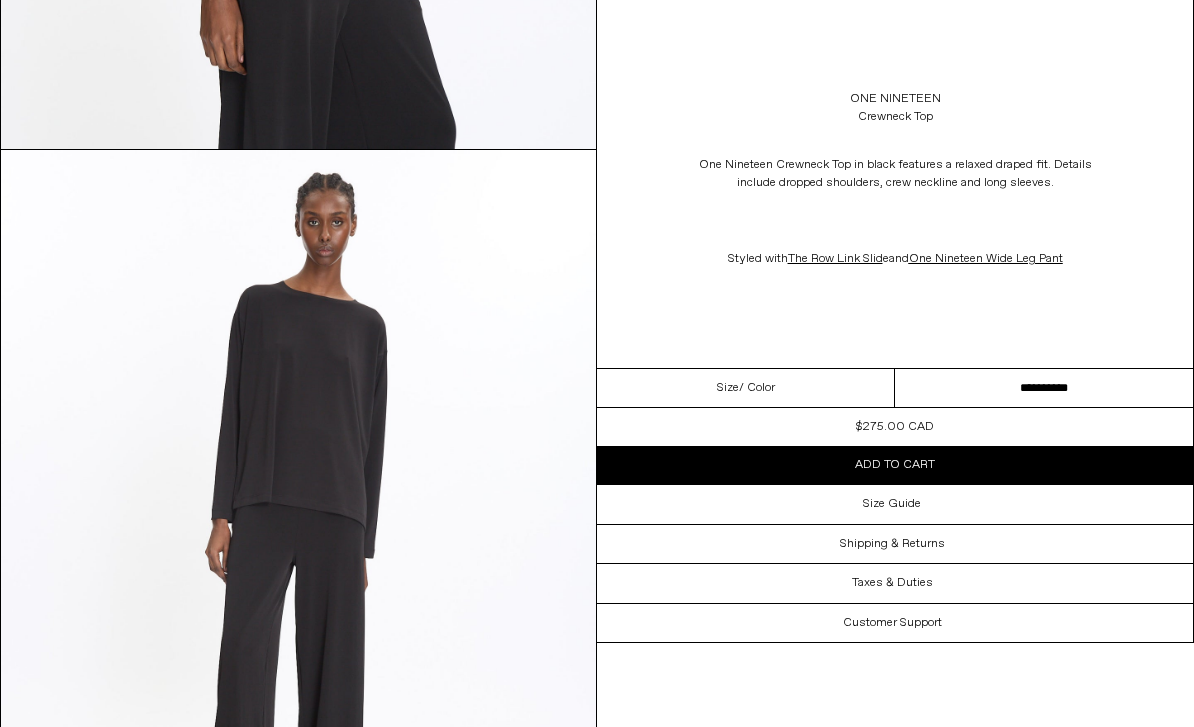 click on "**********" at bounding box center (1044, 388) 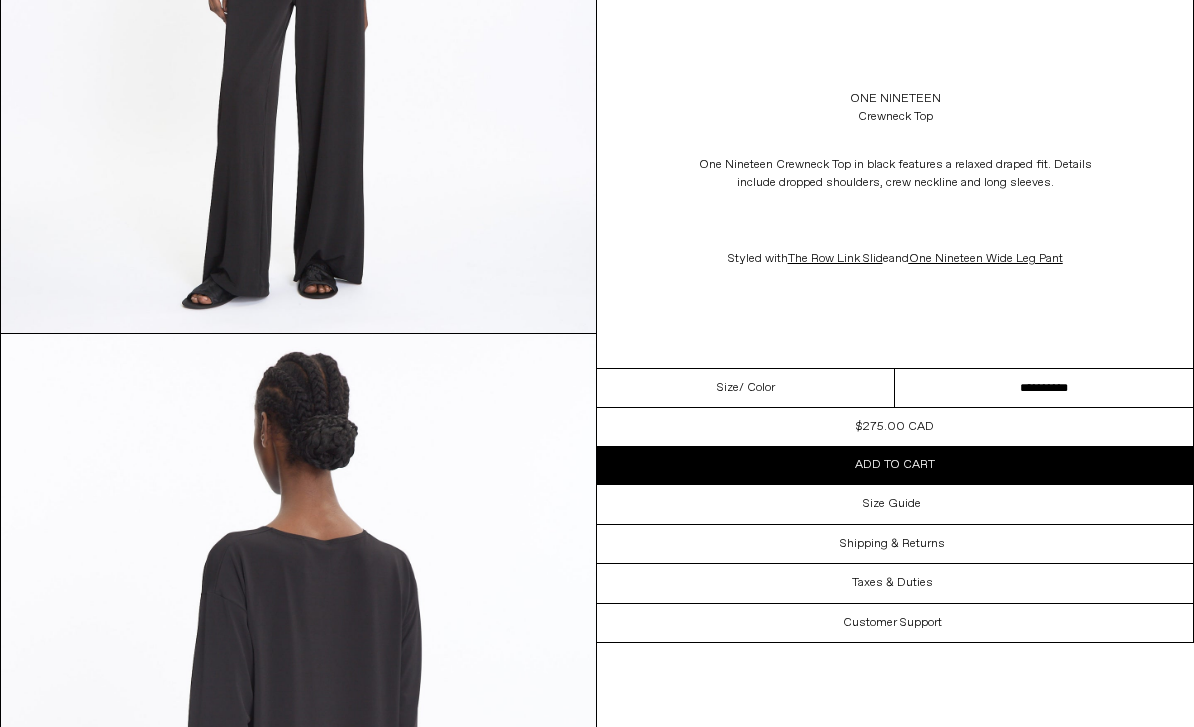 scroll, scrollTop: 1983, scrollLeft: 0, axis: vertical 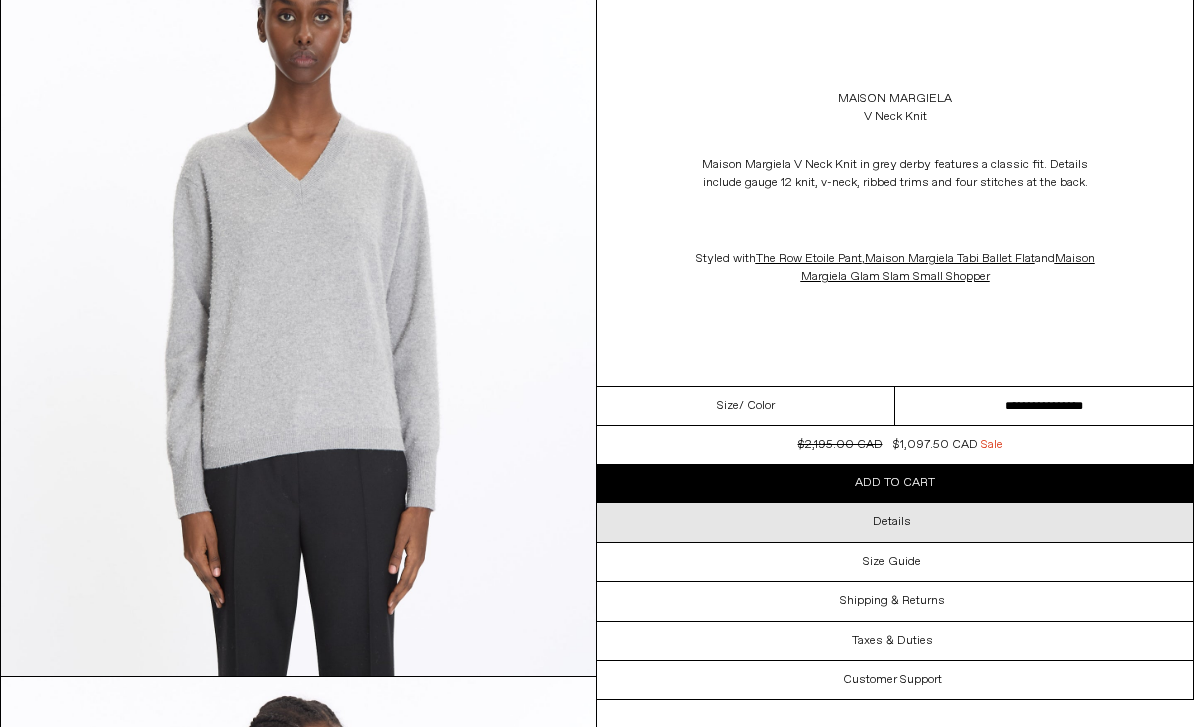 click on "Details" at bounding box center (892, 522) 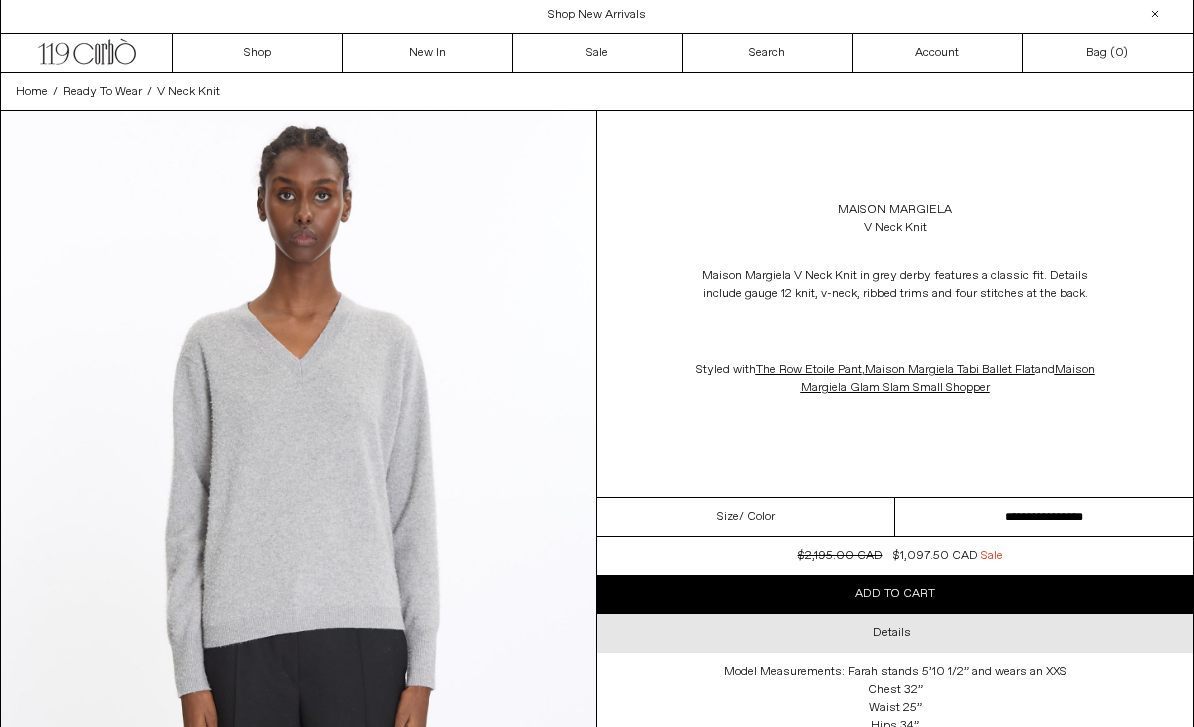 scroll, scrollTop: 0, scrollLeft: 0, axis: both 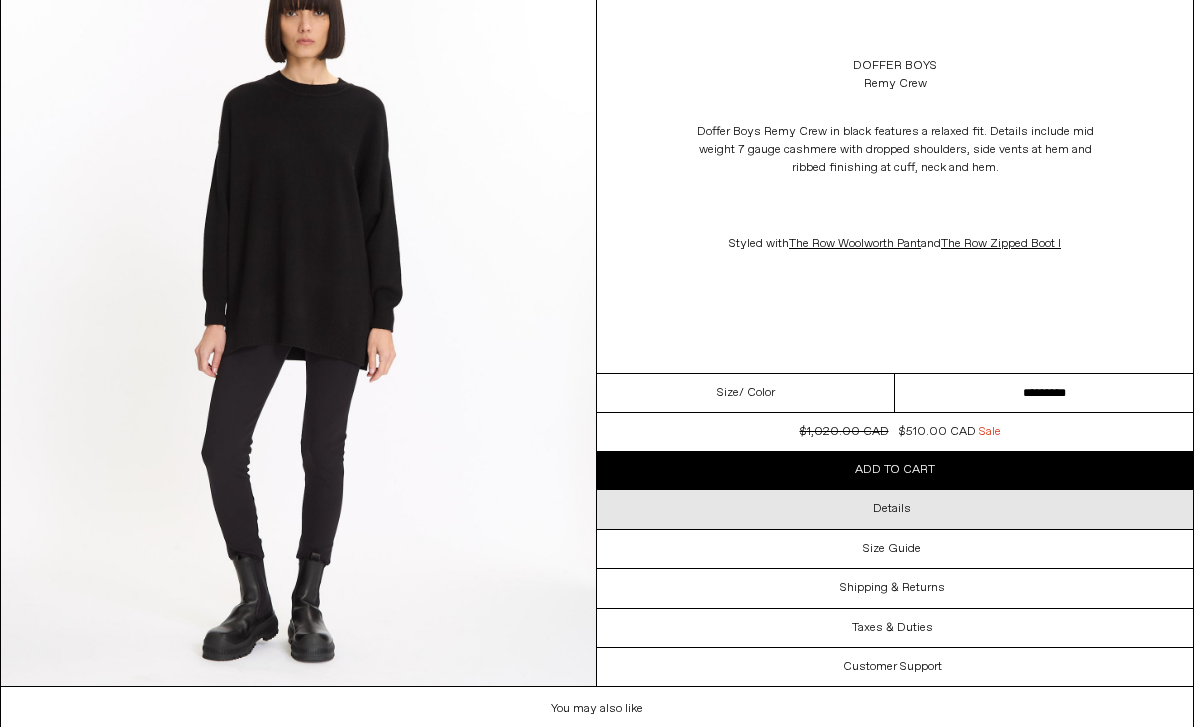 click on "Details" at bounding box center (892, 511) 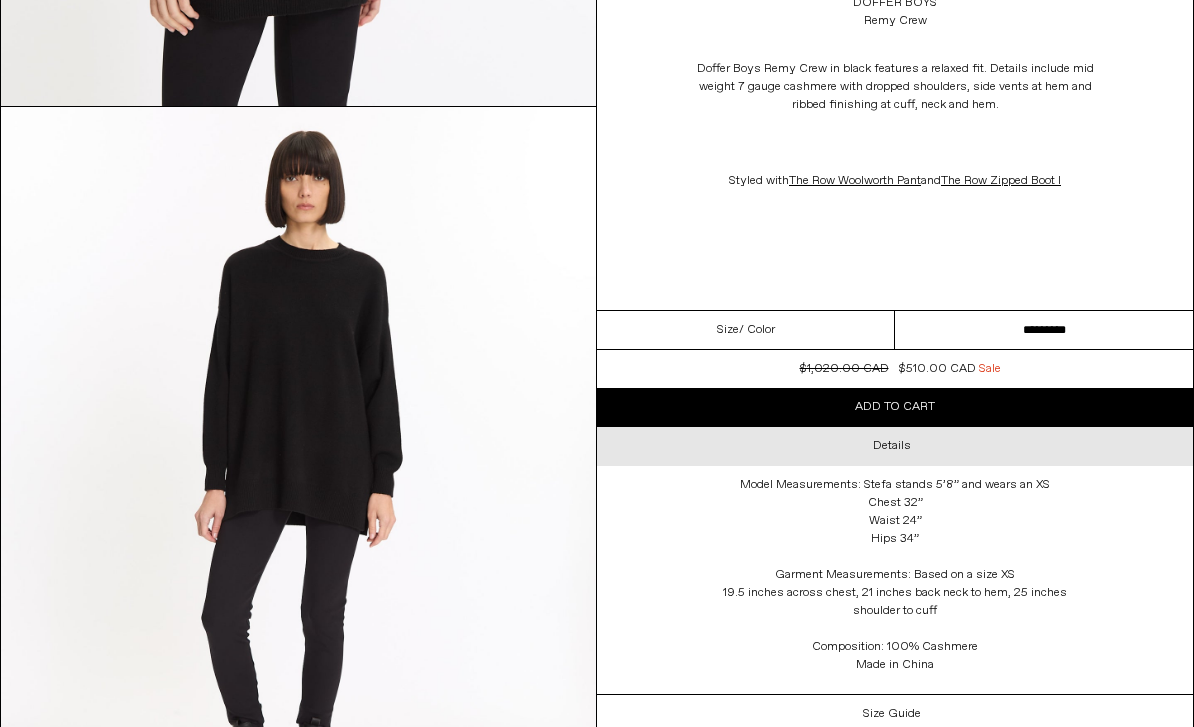 scroll, scrollTop: 2910, scrollLeft: 0, axis: vertical 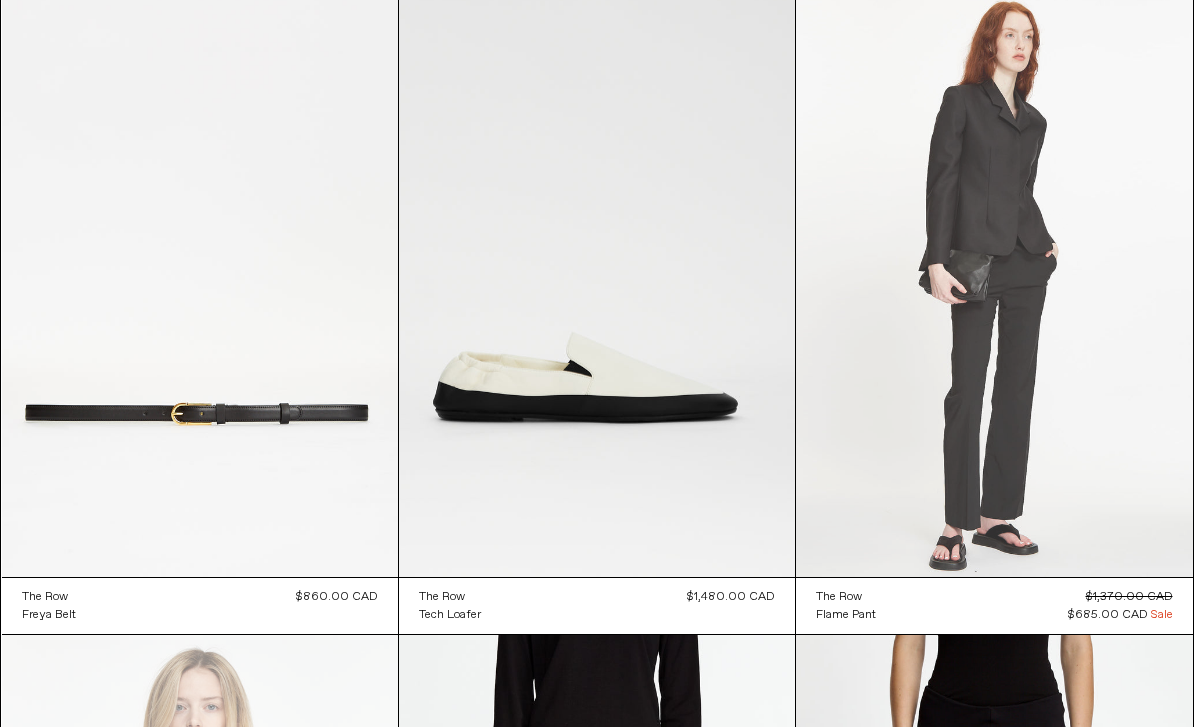 click at bounding box center [994, 279] 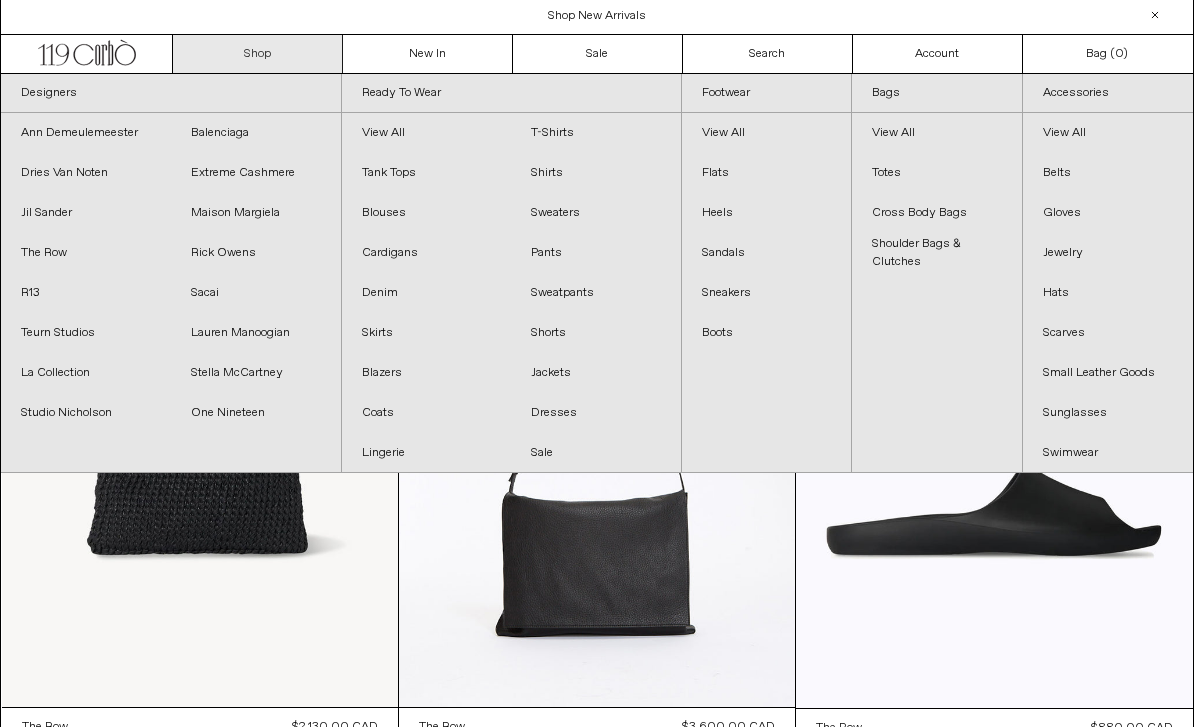 scroll, scrollTop: 0, scrollLeft: 0, axis: both 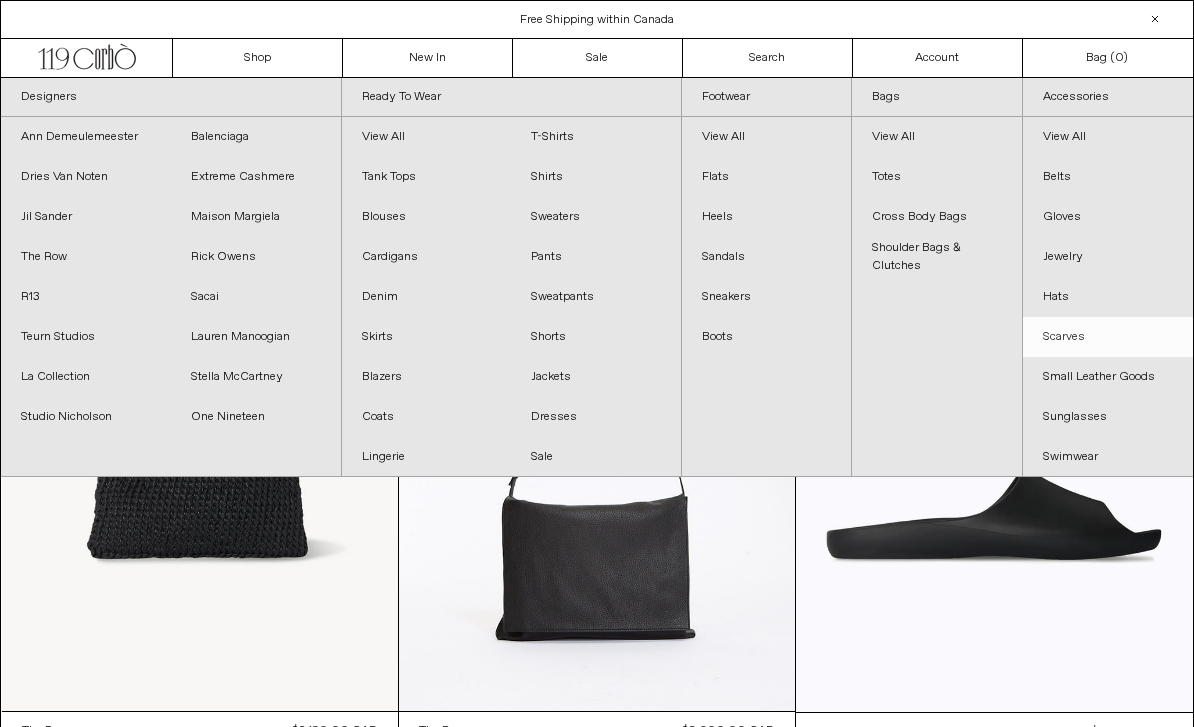 click on "Scarves" at bounding box center [1108, 337] 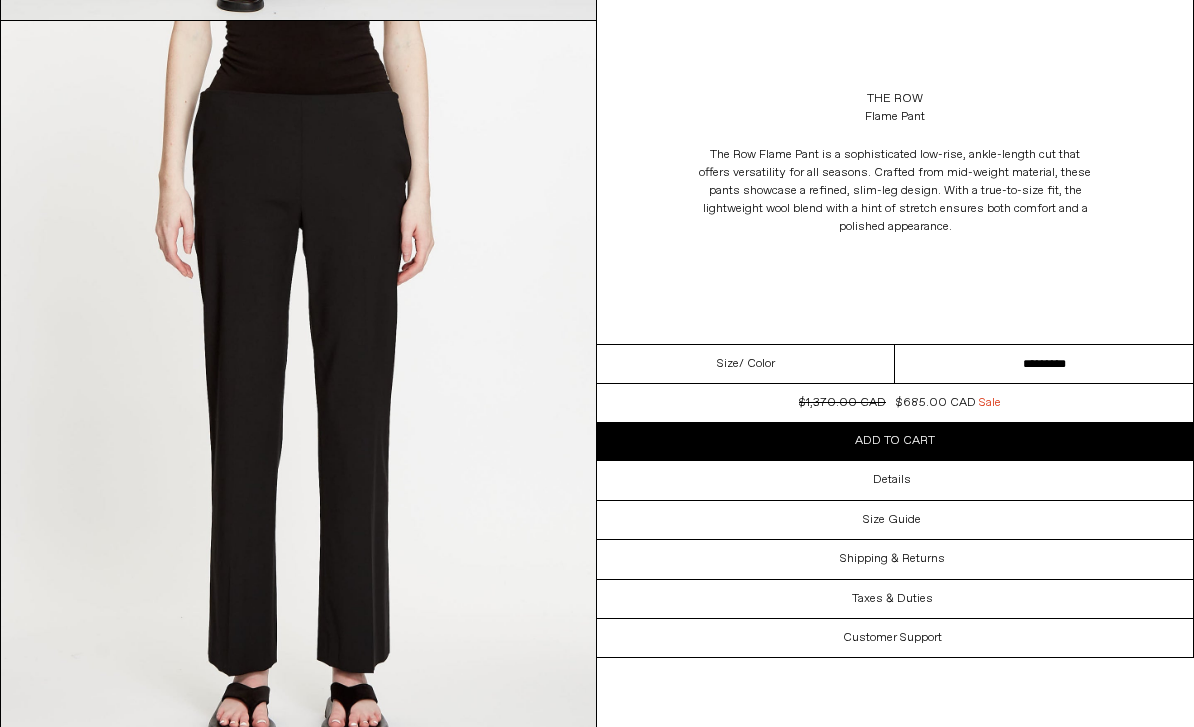 scroll, scrollTop: 816, scrollLeft: 0, axis: vertical 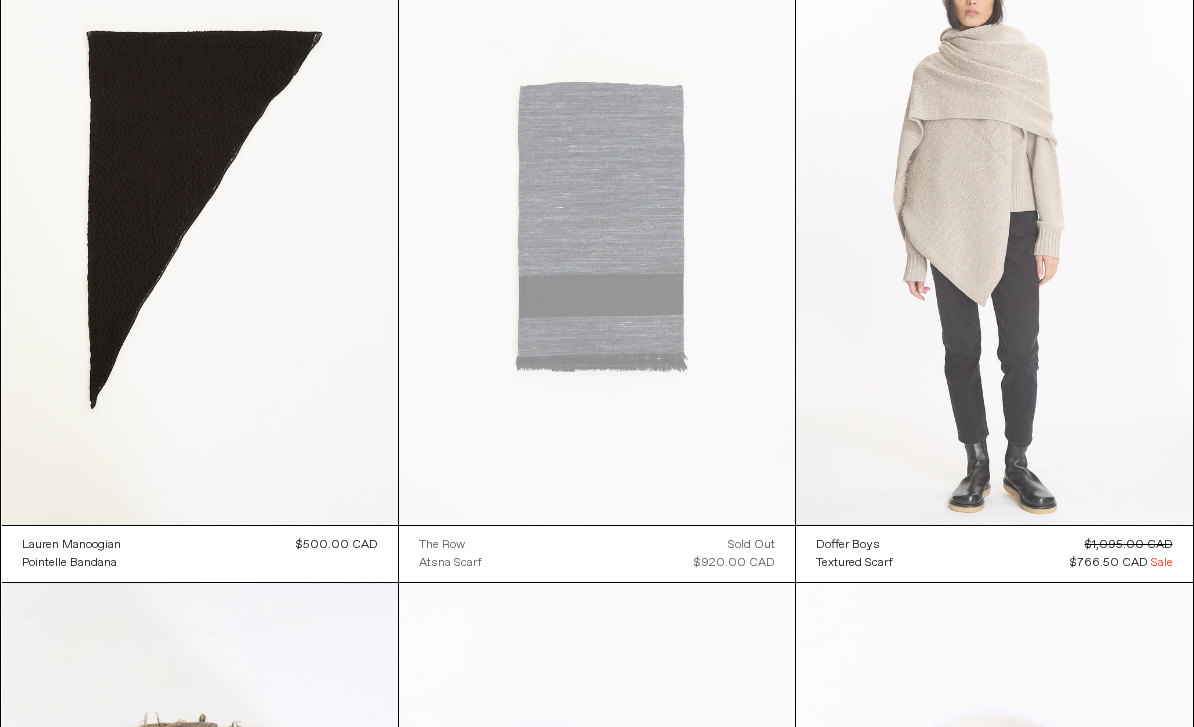 click at bounding box center [994, 227] 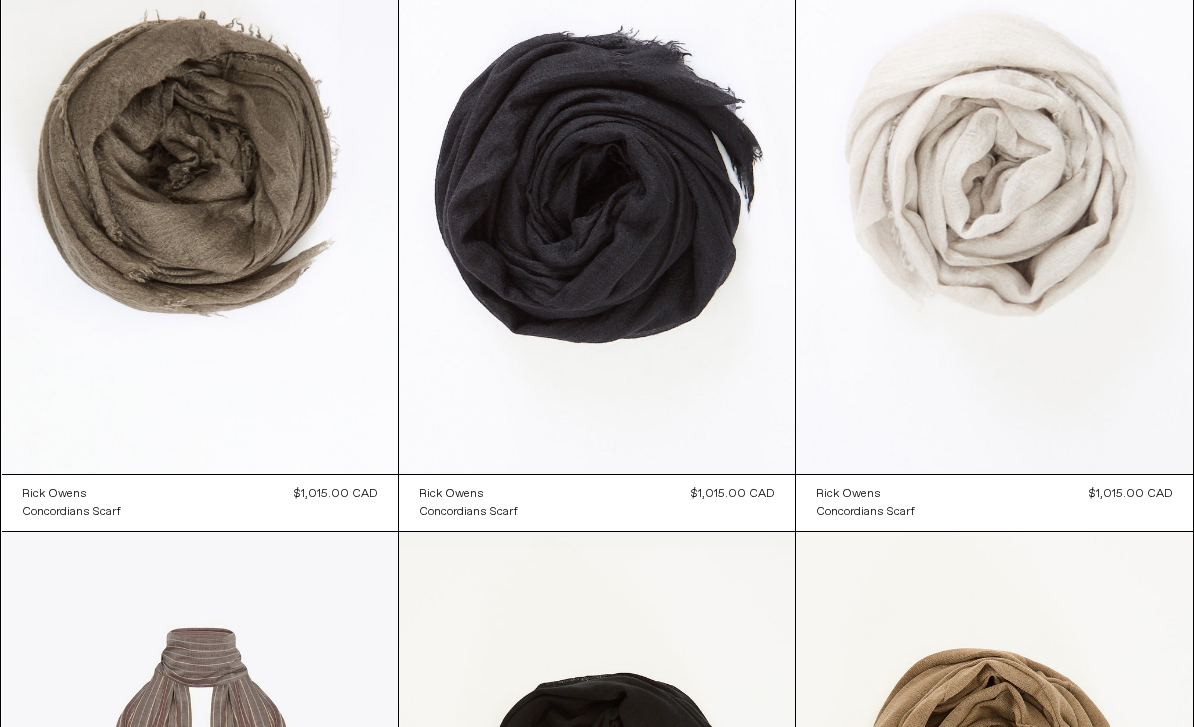 scroll, scrollTop: 2194, scrollLeft: 0, axis: vertical 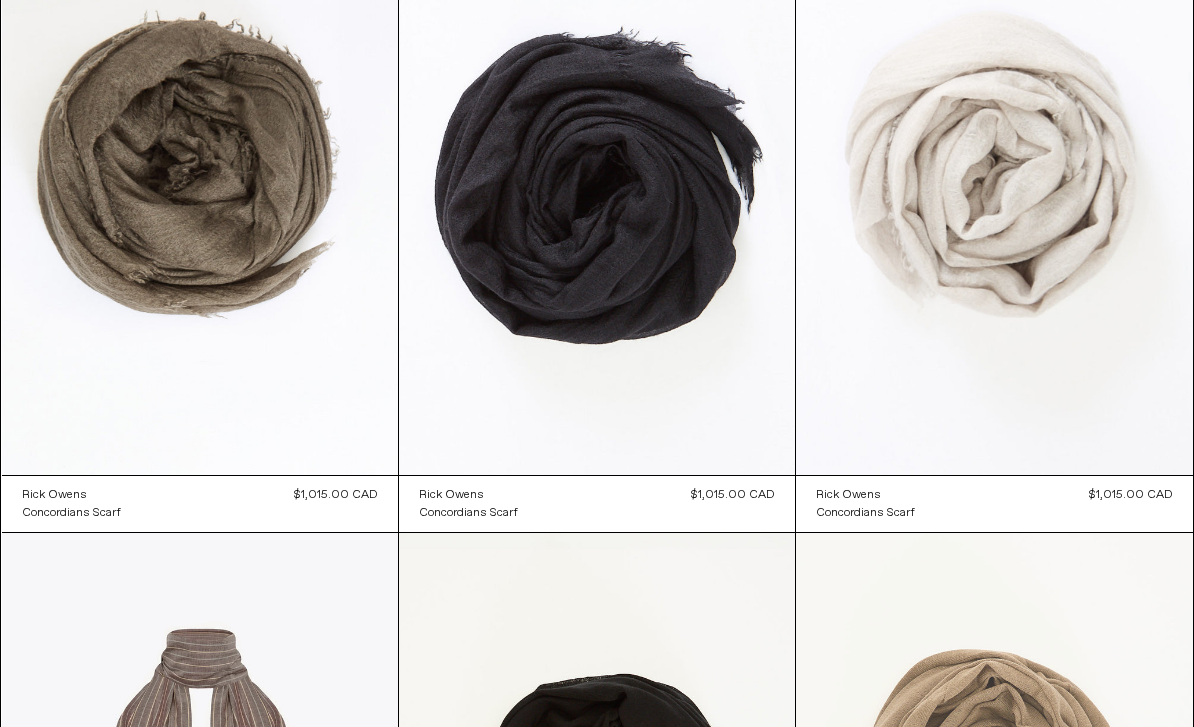 click at bounding box center (994, 830) 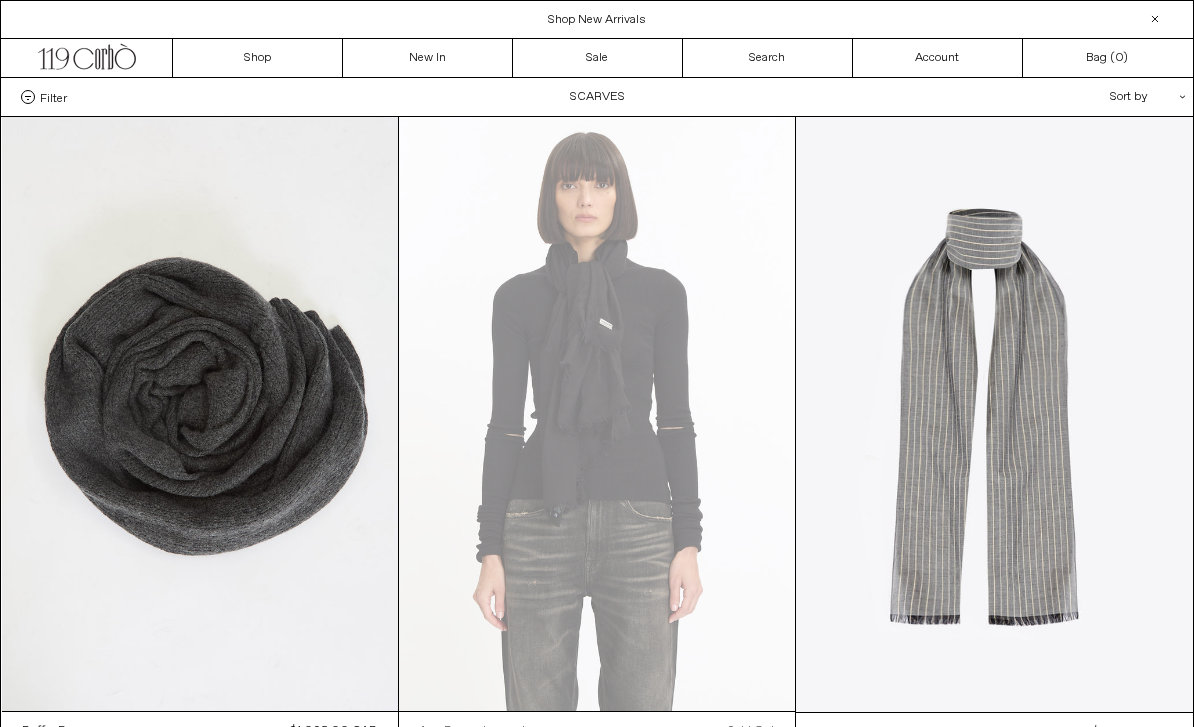 scroll, scrollTop: 2194, scrollLeft: 0, axis: vertical 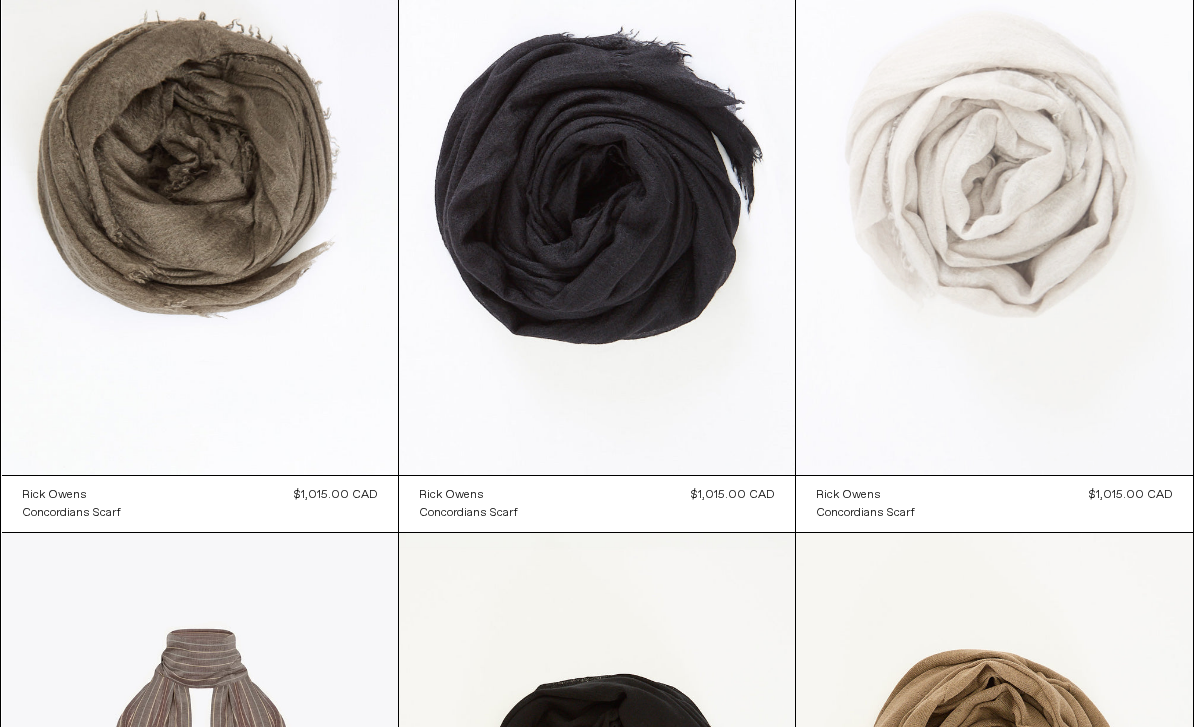 click at bounding box center [994, 178] 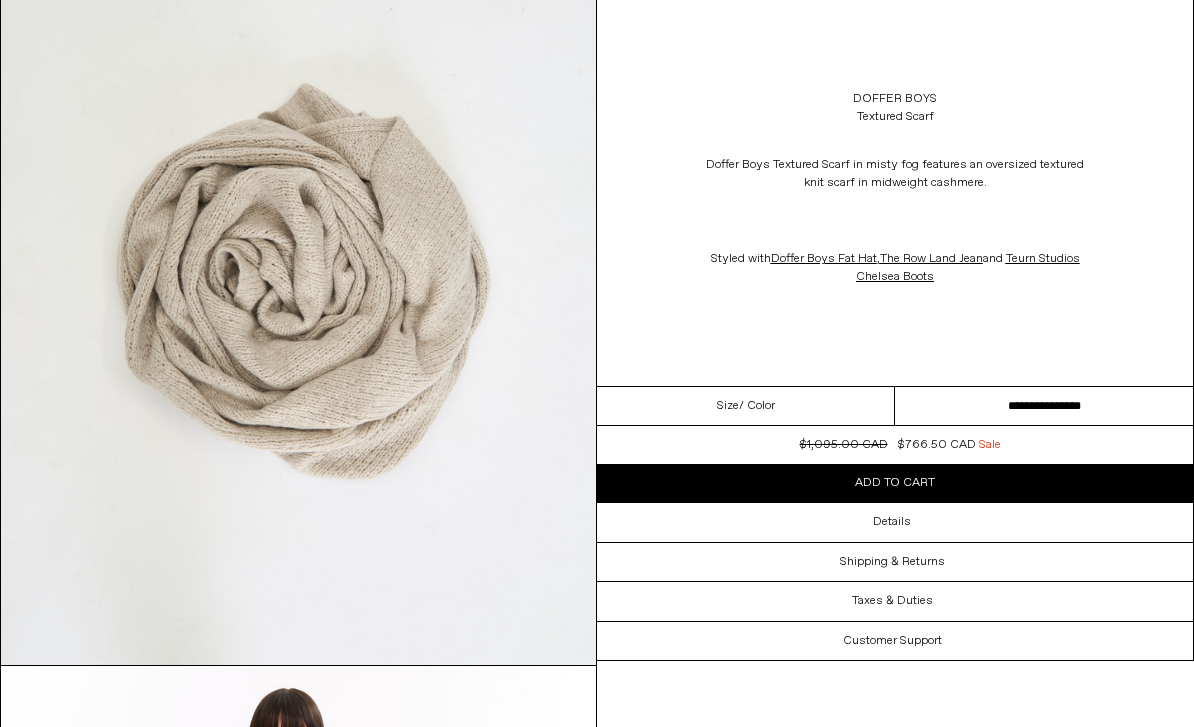 scroll, scrollTop: 940, scrollLeft: 0, axis: vertical 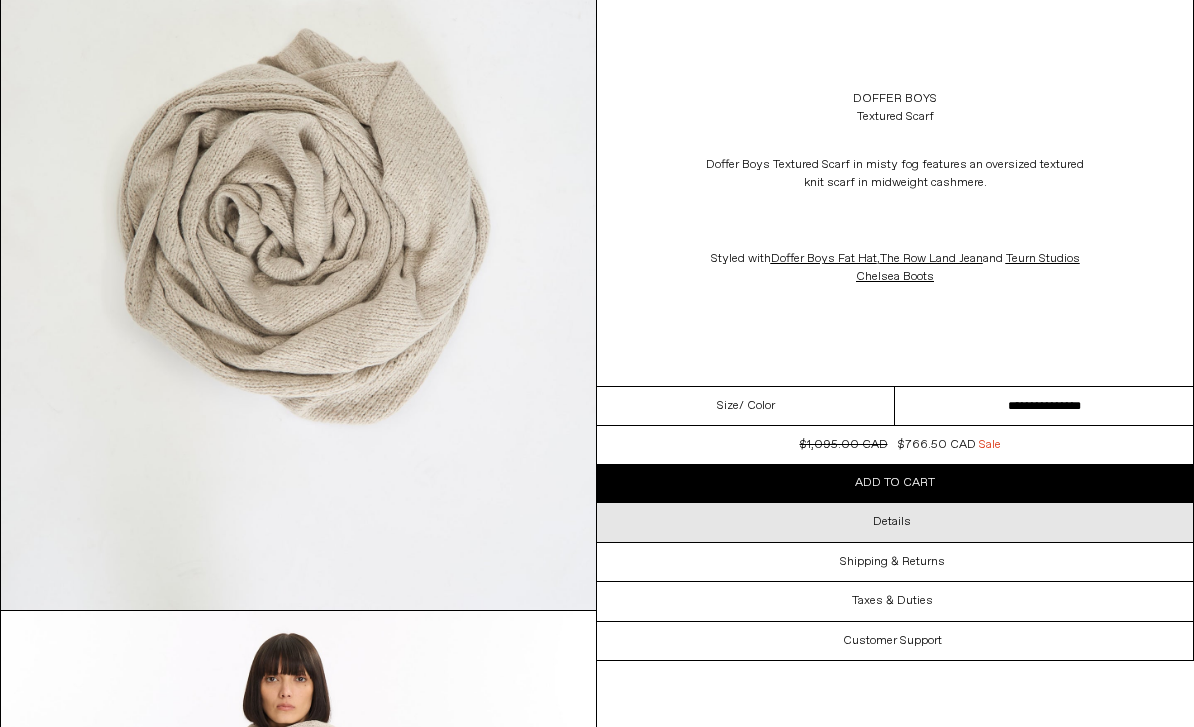 click on "Details" at bounding box center (895, 522) 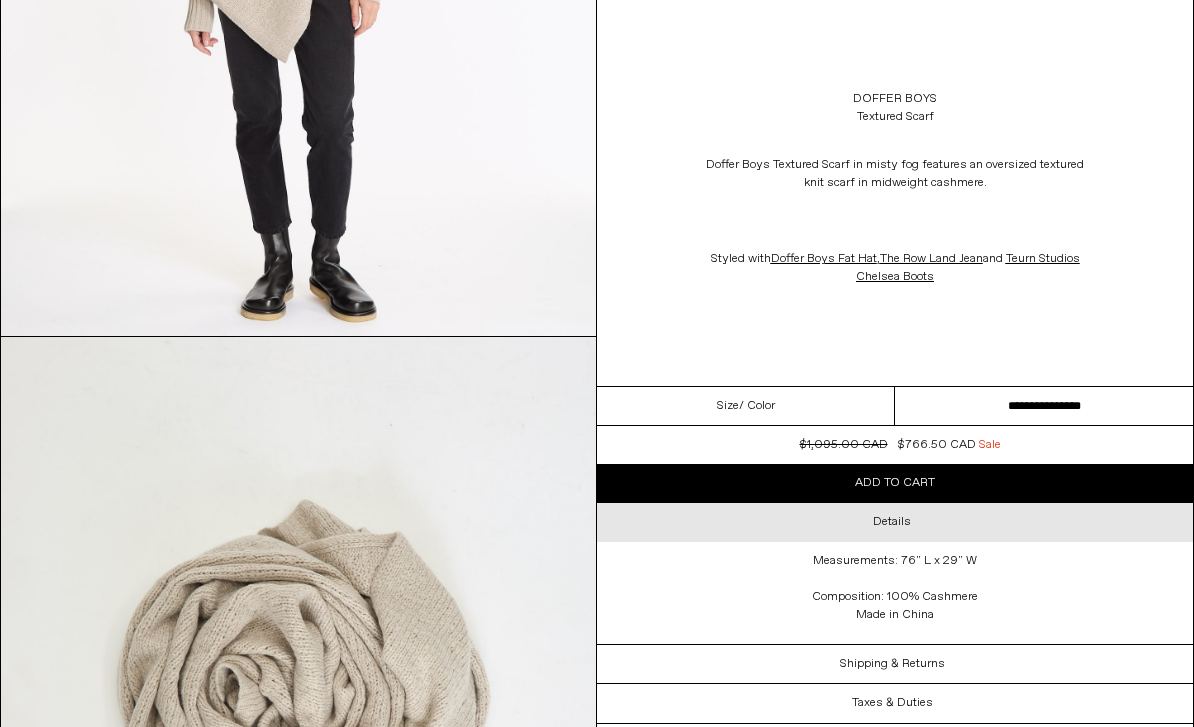 scroll, scrollTop: 496, scrollLeft: 0, axis: vertical 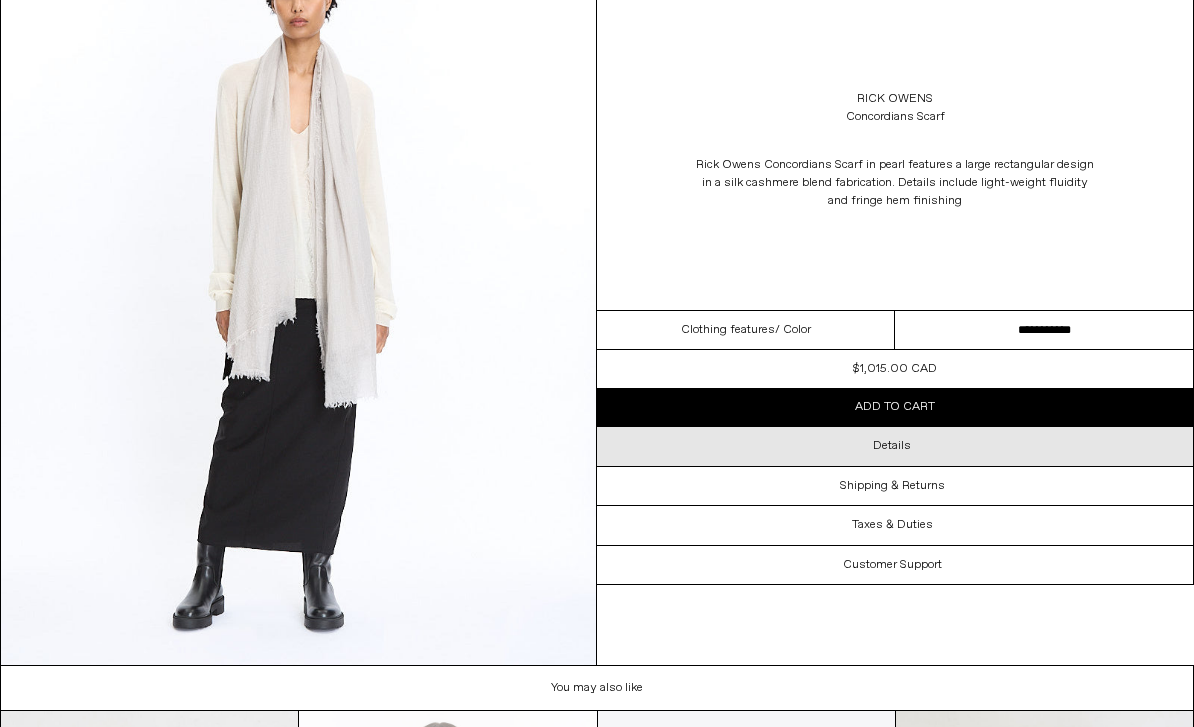 click on "Details" at bounding box center (895, 446) 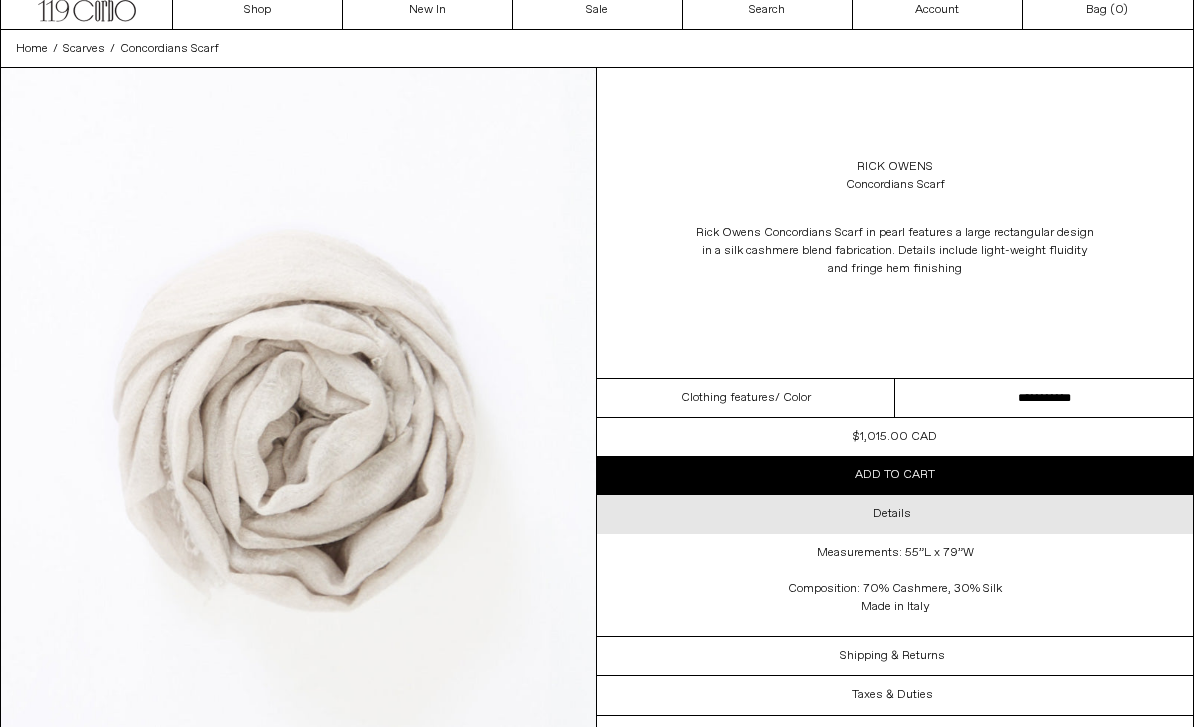 scroll, scrollTop: 0, scrollLeft: 0, axis: both 